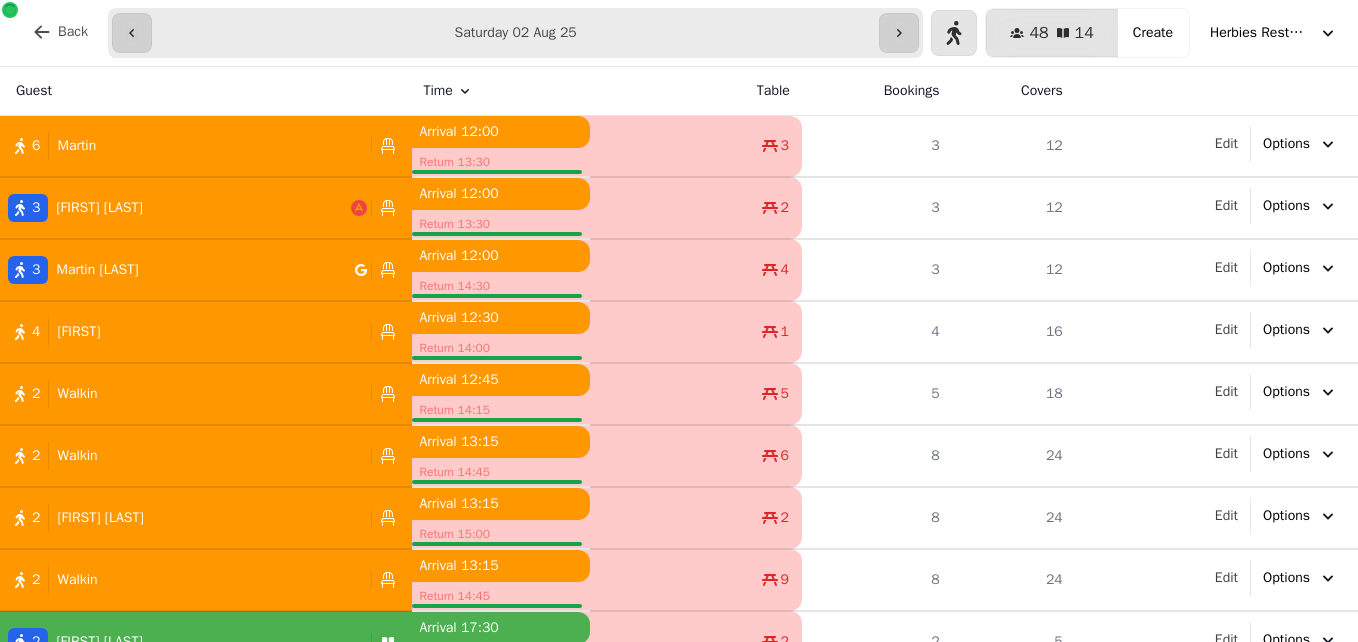 scroll, scrollTop: 0, scrollLeft: 0, axis: both 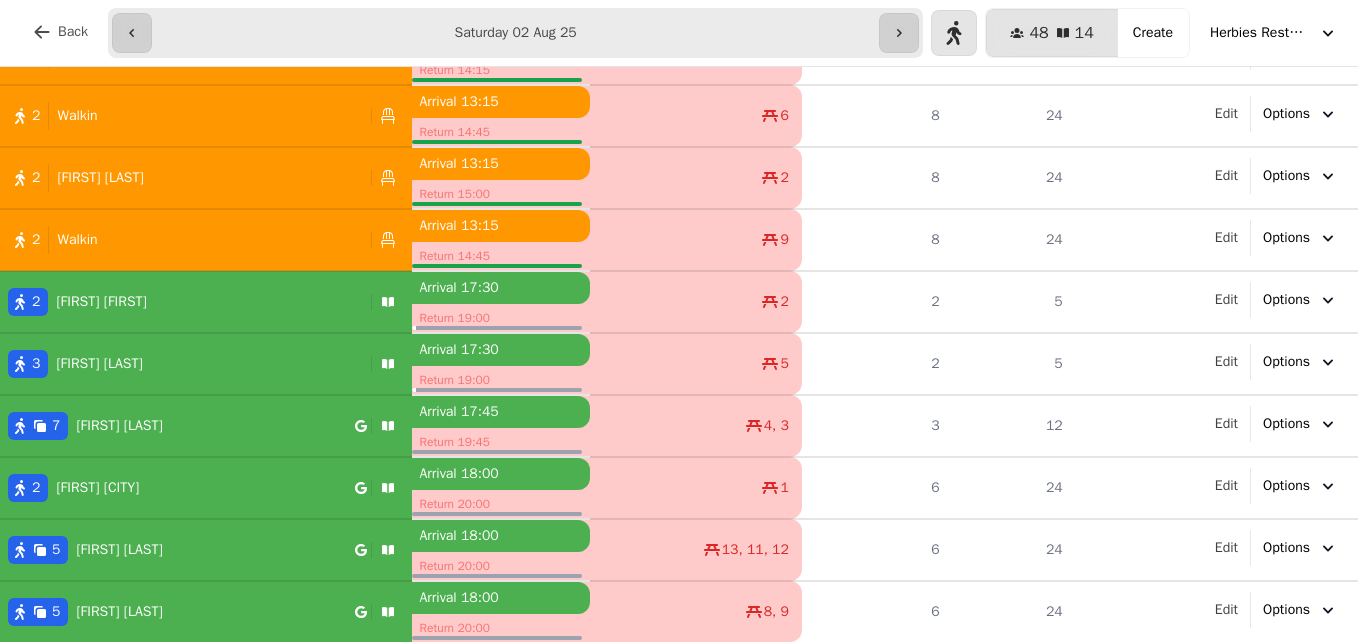 click on "2 [FIRST]   [LAST]" at bounding box center [181, 302] 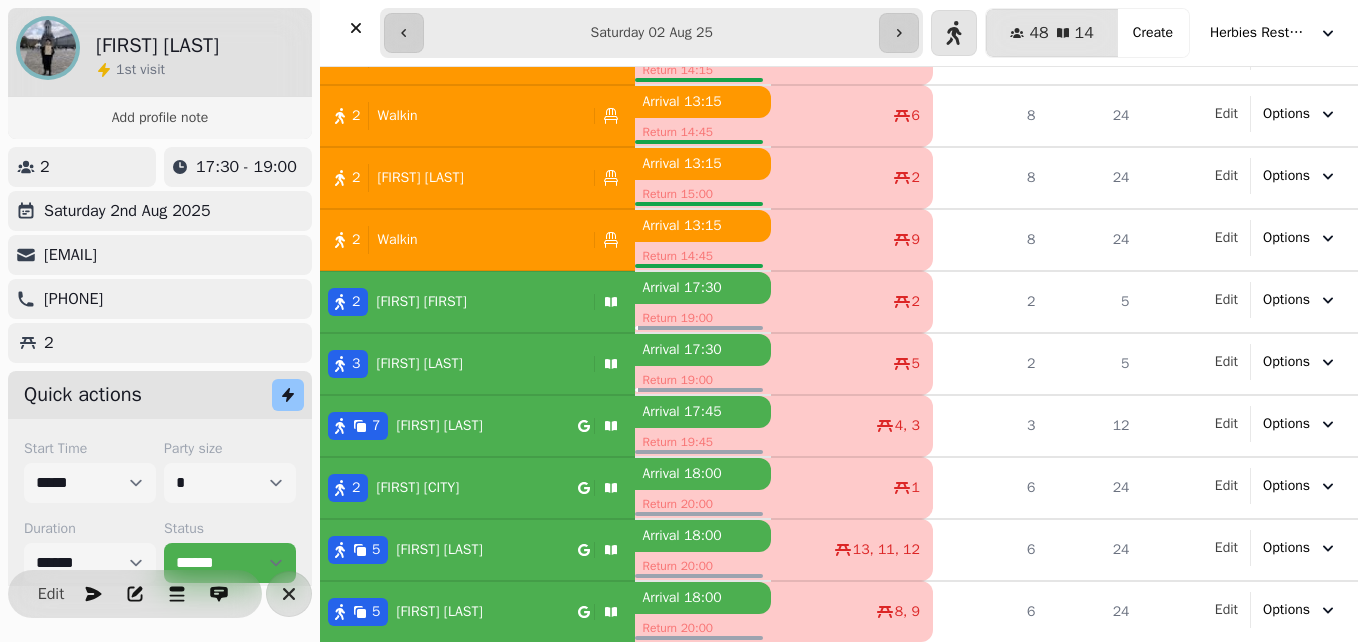 click on "[FIRST]   [LAST]" at bounding box center [419, 364] 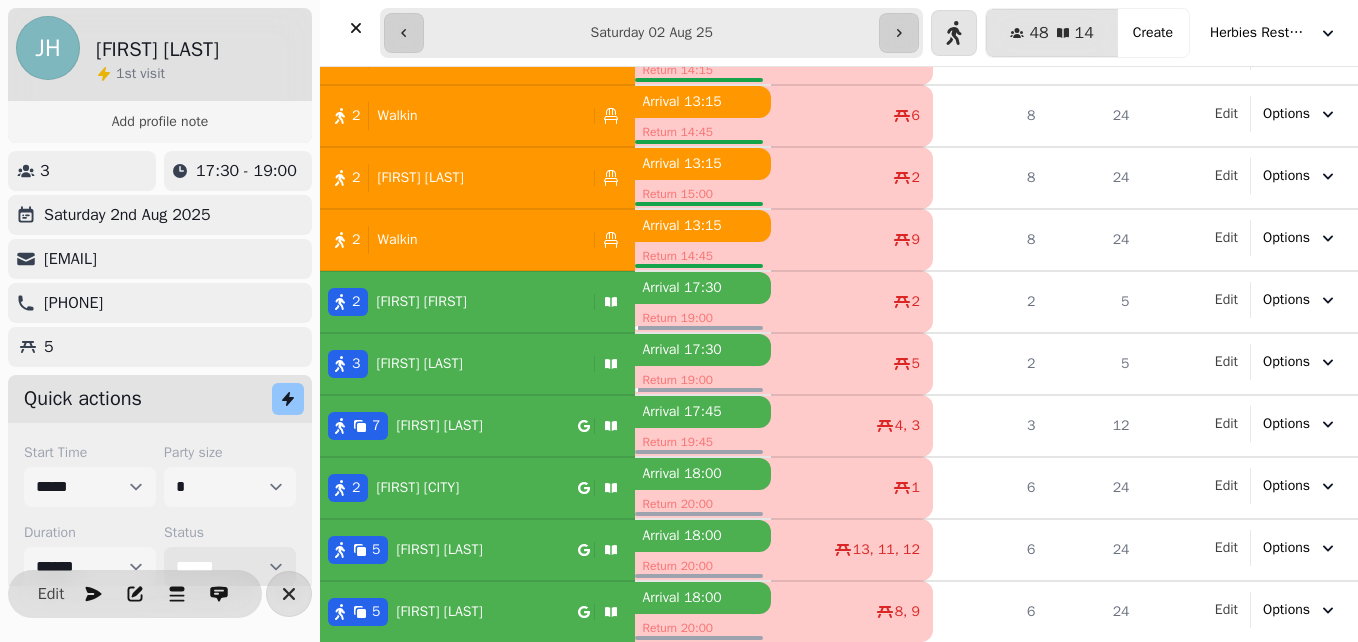 click on "**********" at bounding box center (230, 567) 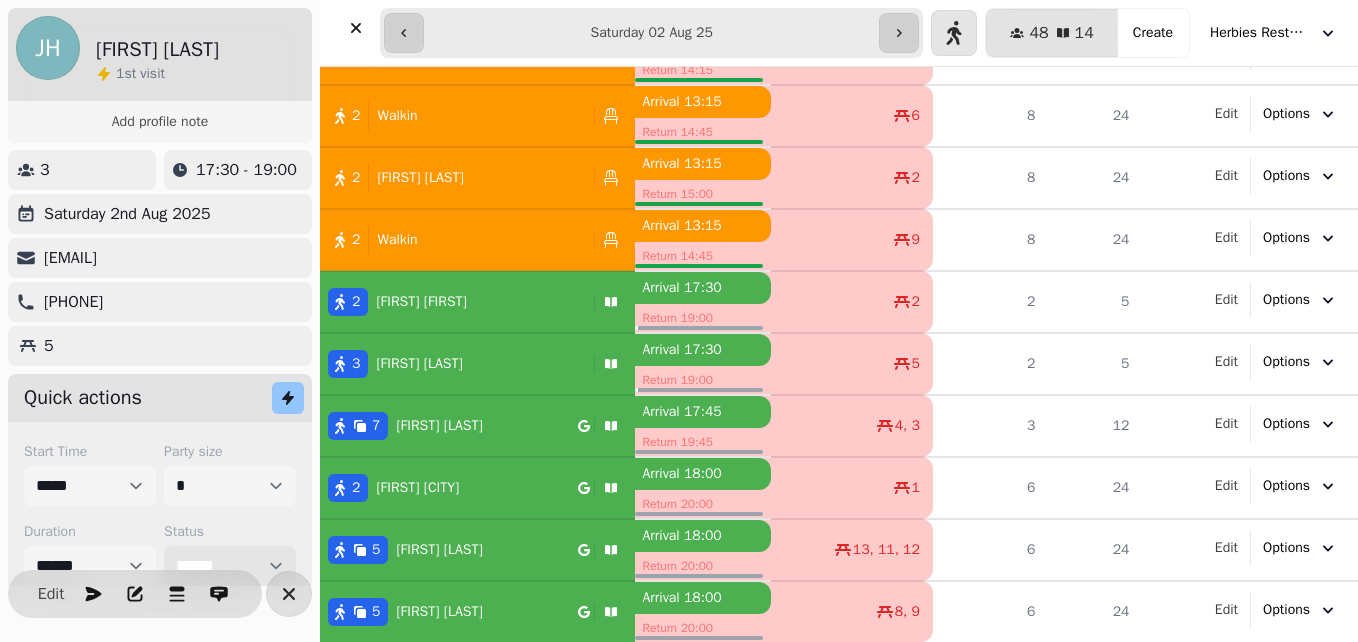 click on "**********" at bounding box center [230, 566] 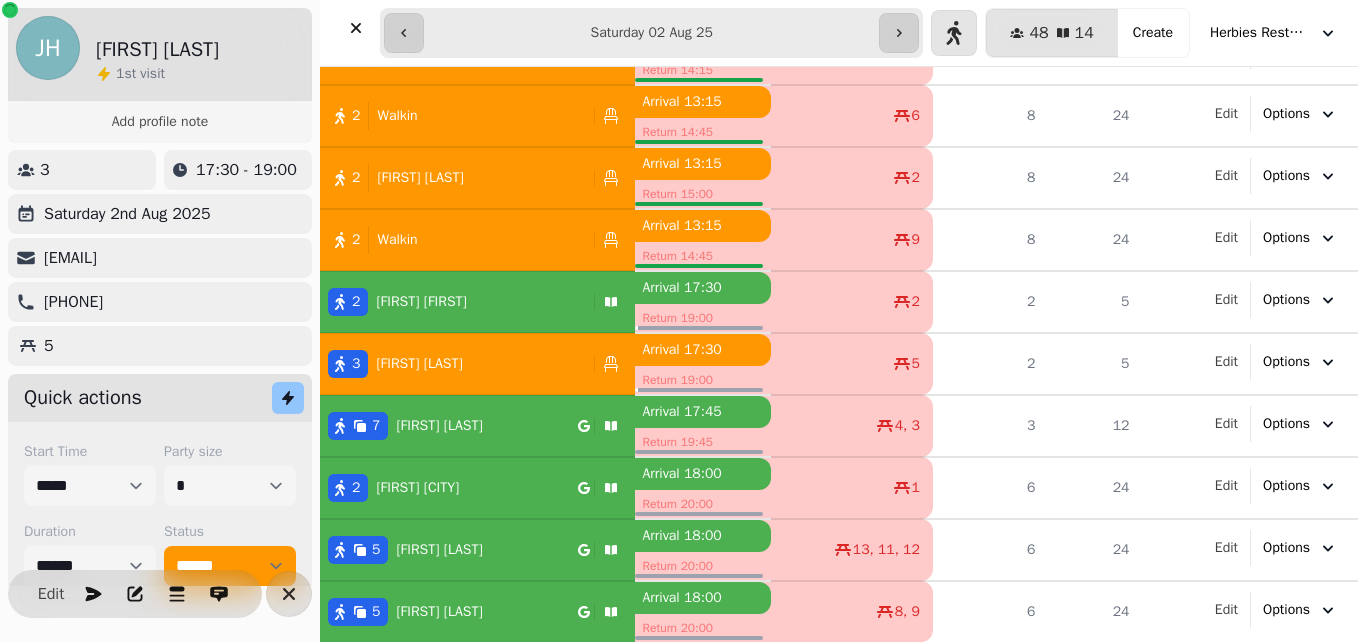 click on "[FIRST]   [LAST]" at bounding box center [421, 302] 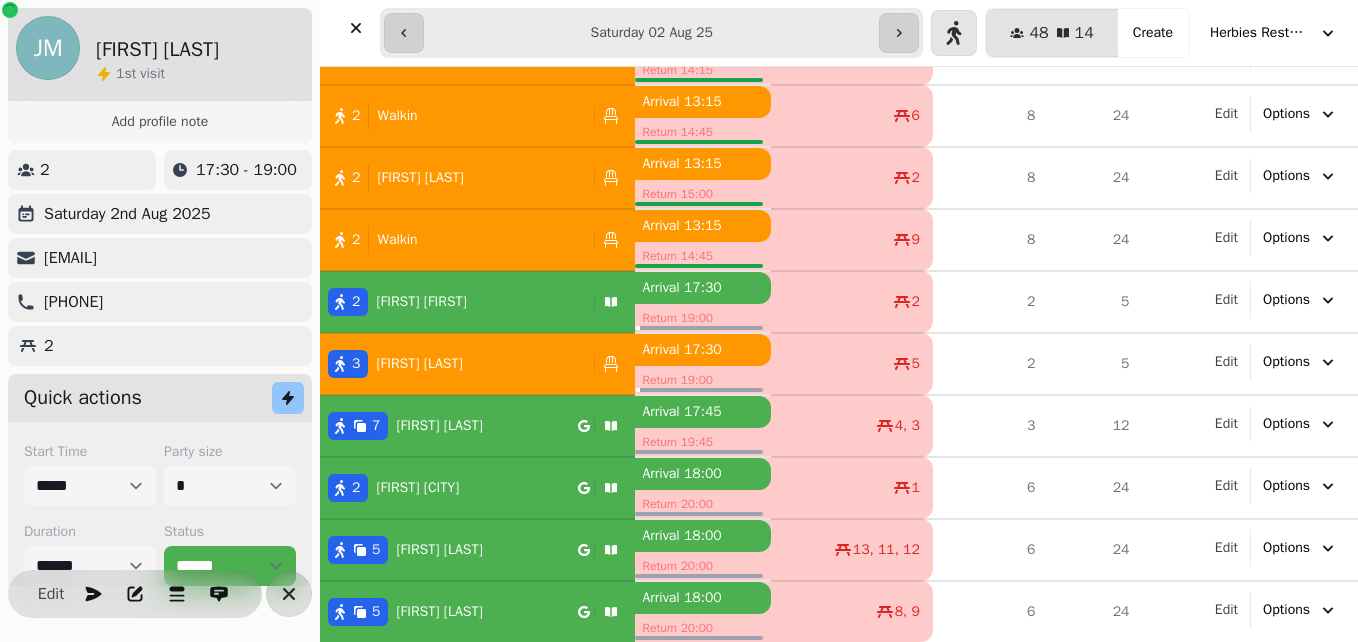 scroll, scrollTop: 45, scrollLeft: 0, axis: vertical 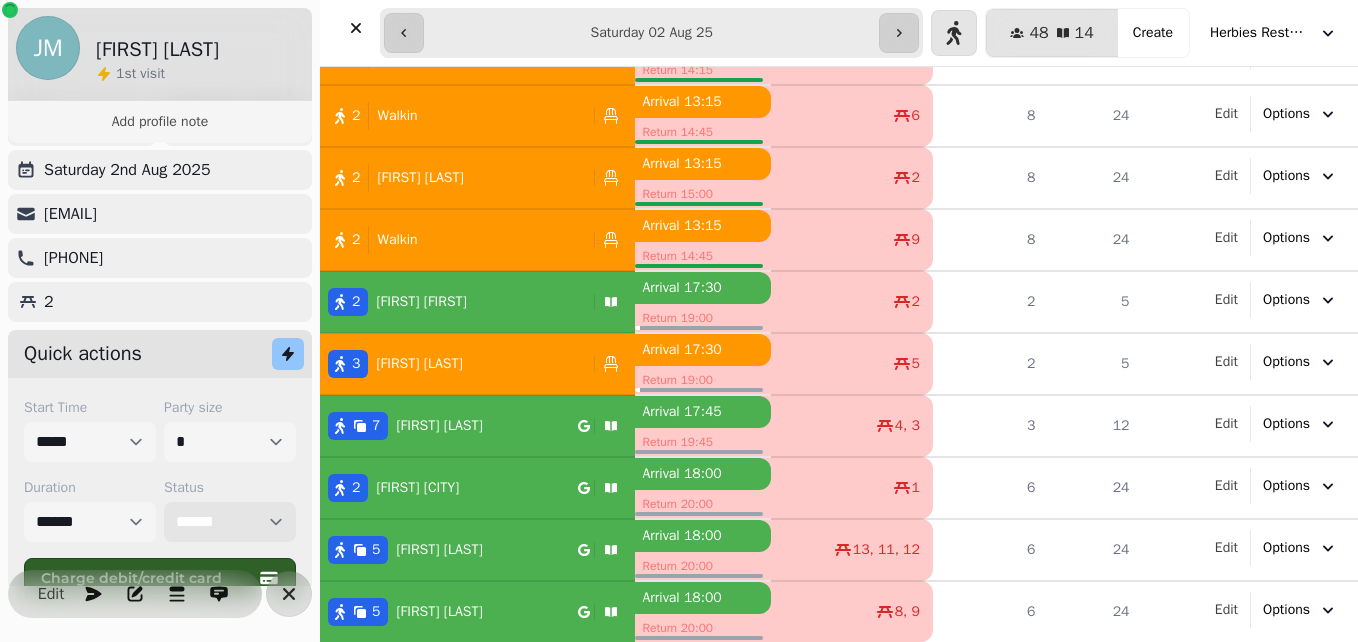 click on "**********" at bounding box center (230, 522) 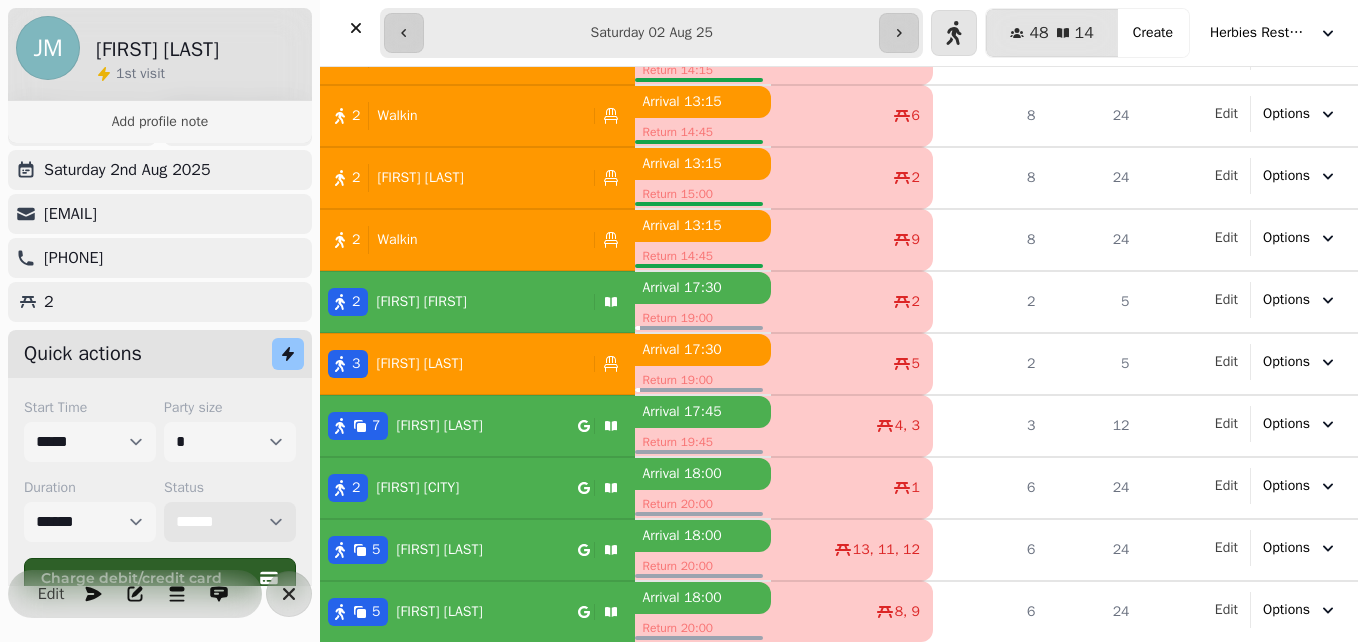 click on "**********" at bounding box center [230, 522] 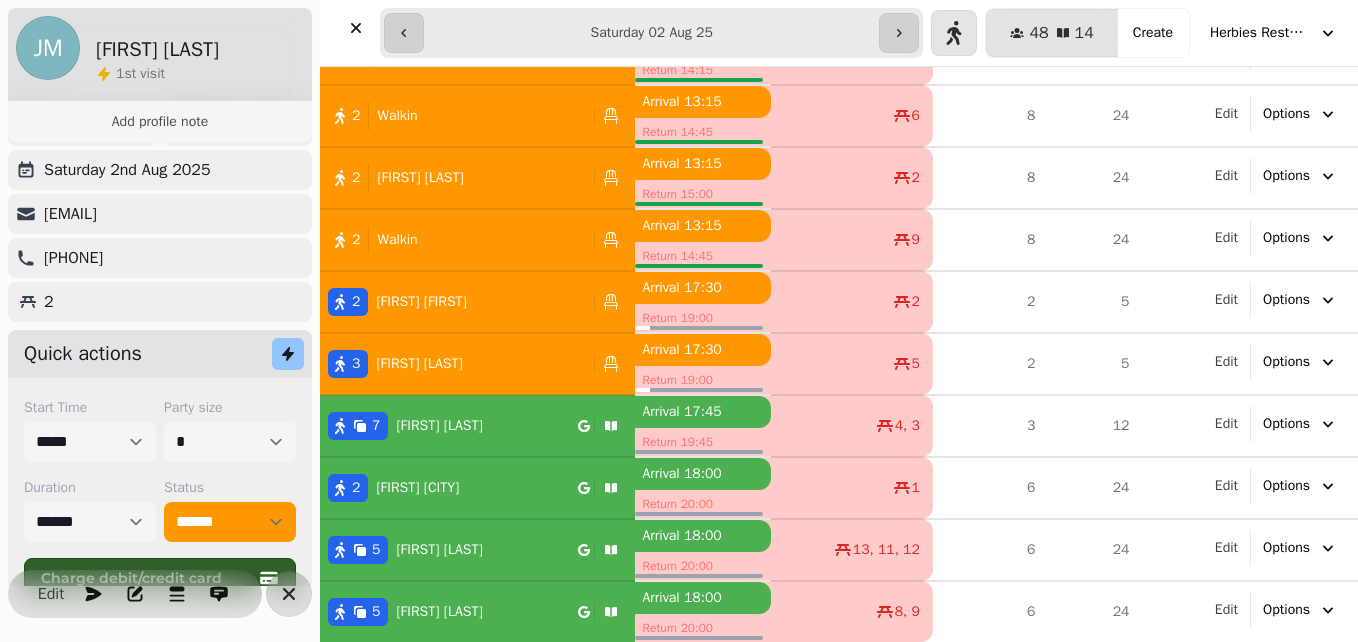 click on "2 [FIRST]   [LAST]" at bounding box center (449, 488) 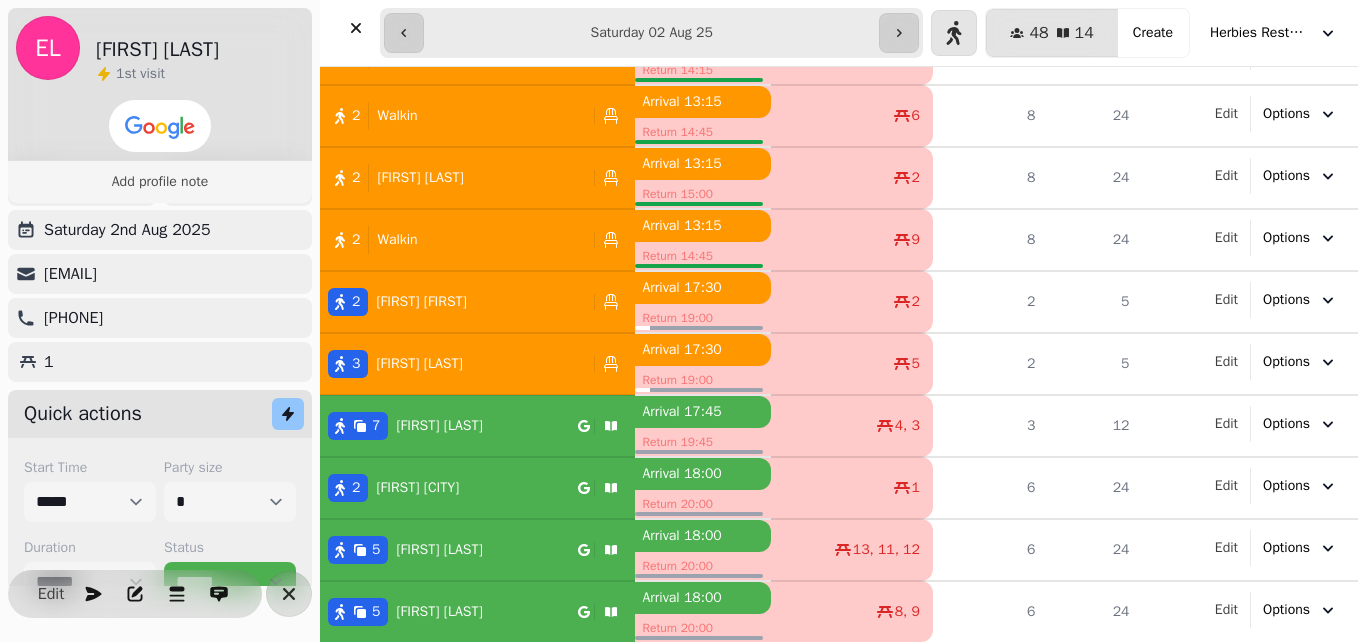 scroll, scrollTop: 61, scrollLeft: 0, axis: vertical 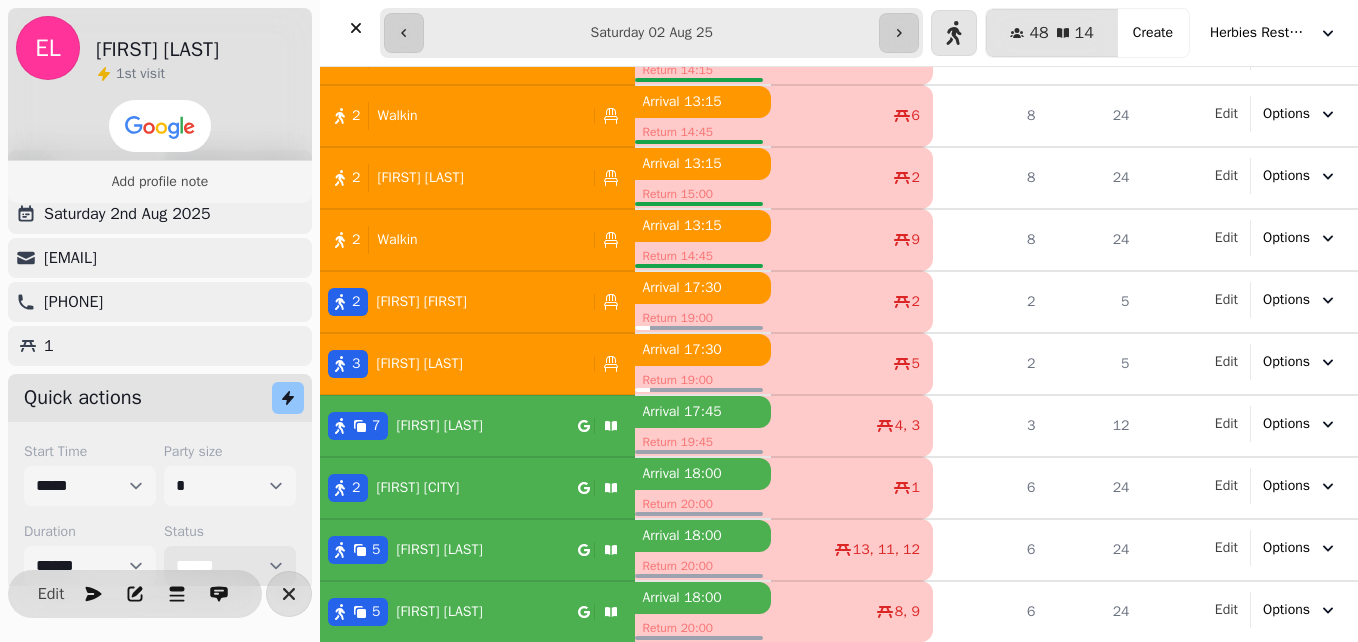 click on "**********" at bounding box center [230, 566] 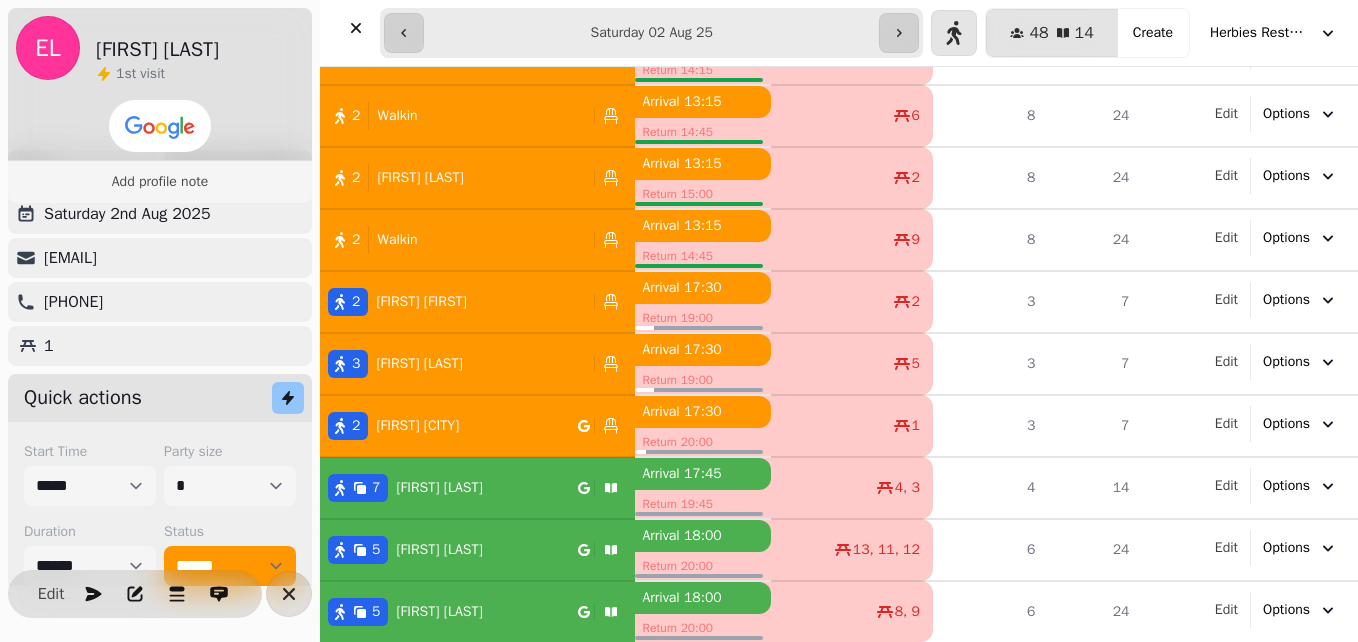 click on "[FIRST]   [LAST]" at bounding box center [439, 488] 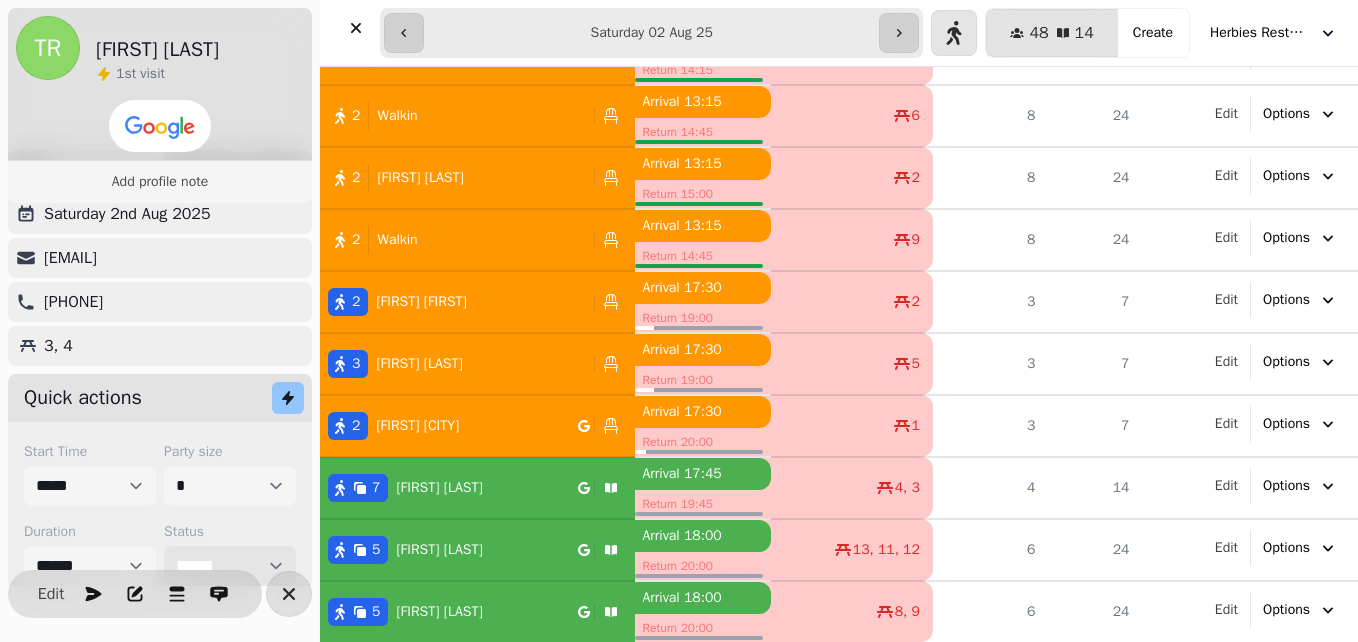 click on "**********" at bounding box center (230, 566) 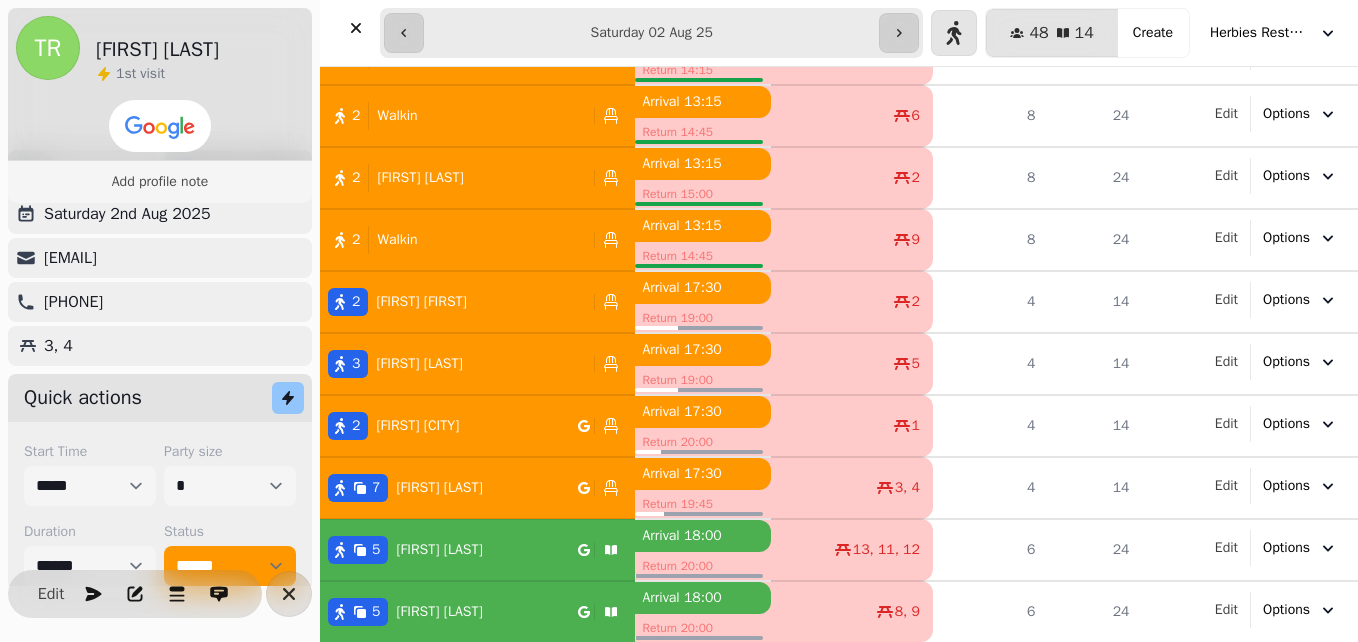 click on "TR [FIRST] [LAST] 1 st   visit Add profile note 7 17:30 - 19:45 Saturday 2nd Aug 2025 [EMAIL] [PHONE] 3, 4 Quick actions Start Time ***** ***** ***** ***** ***** ***** ***** ***** ***** ***** ***** ***** ***** ***** ***** ***** ***** ***** ***** ***** ***** ***** ***** ***** ***** ***** ***** ***** ***** ***** ***** ***** ***** ***** ***** ***** ***** ***** ***** ***** ***** ***** ***** ***** ***** ***** ***** ***** ***** ***** ***** ***** ***** ***** ***** ***** ***** ***** ***** ***** ***** ***** ***** ***** ***** ***** ***** ***** ***** ***** ***** ***** ***** ***** ***** ***** ***** ***** ***** ***** ***** ***** ***** ***** ***** ***** ***** ***** ***** ***** ***** ***** ***** ***** ***** ***** Party size * * * * * * * * * ** ** ** ** ** ** ** ** ** ** ** ** ** ** ** ** ** ** ** ** ** ** ** ** ** ** ** ** ** ** ** ** ** ** ** ** ** ** ** ** ** ** ** ** ** ** ** ** ** ** ** ** ** ** ** ** ** ** ** ** ** ** ** ** ** ** ** ** ** ** ** ** ** ** ** ** ** ** ** ** ** ** ** ** ** ** ** ** **" at bounding box center [160, 321] 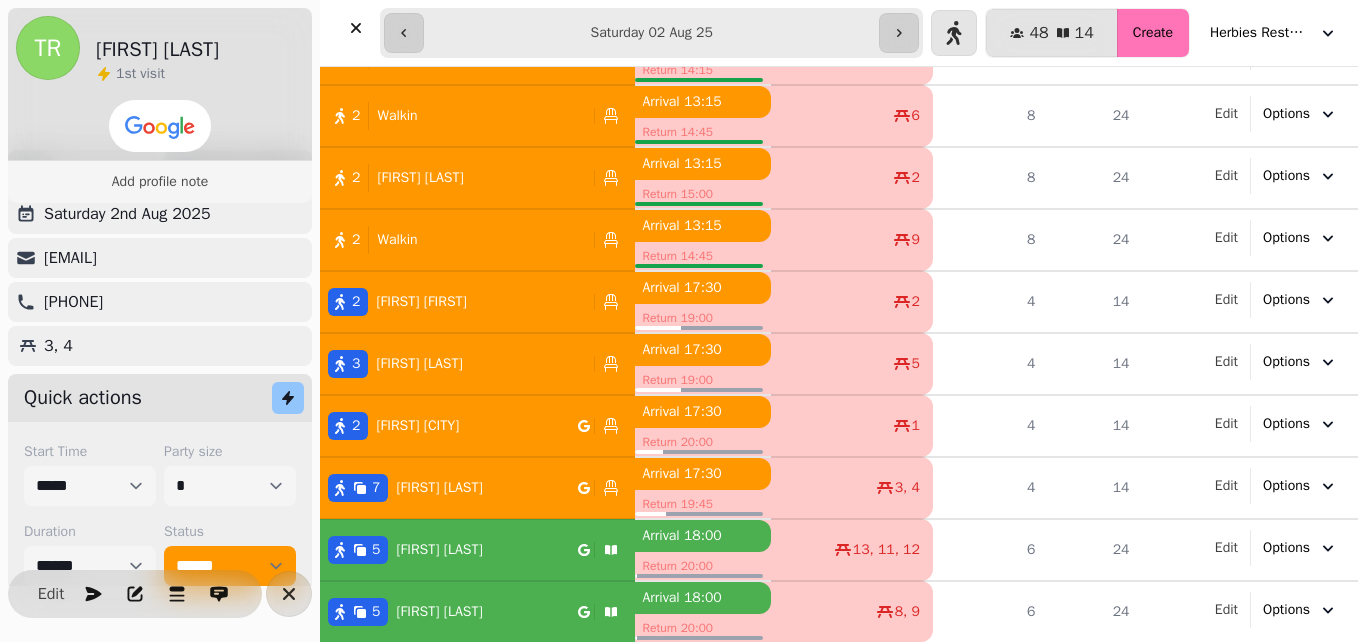 click on "Create" at bounding box center [1153, 33] 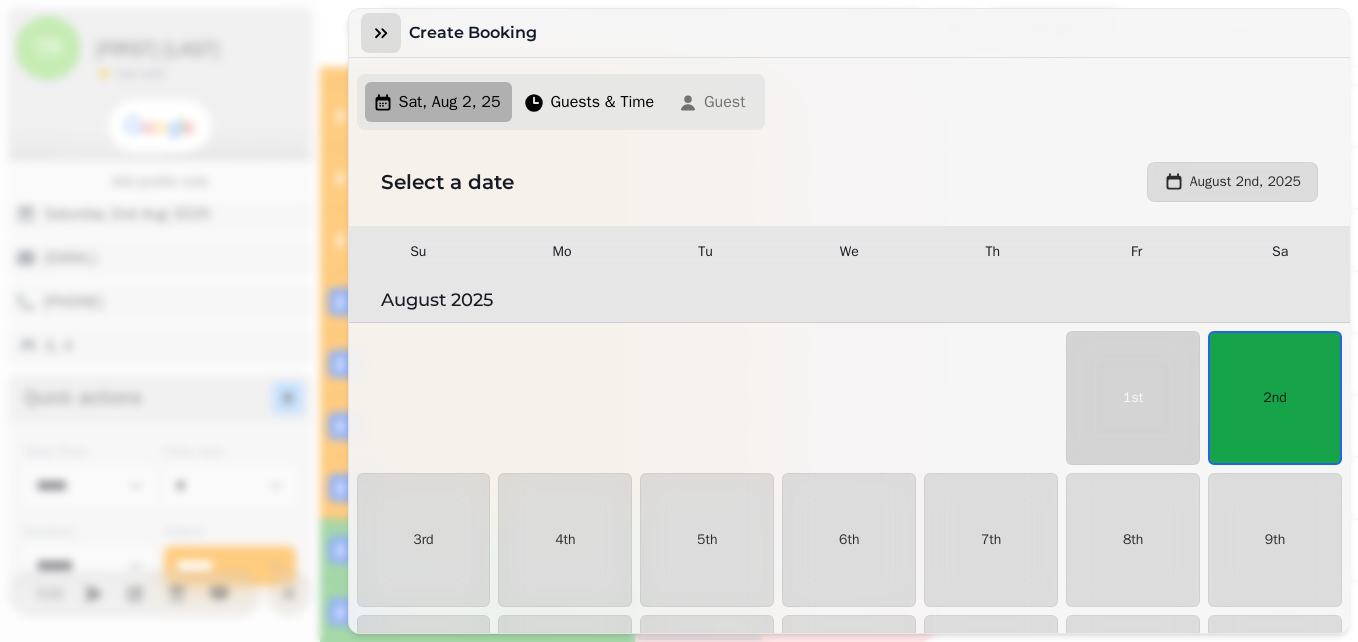 click 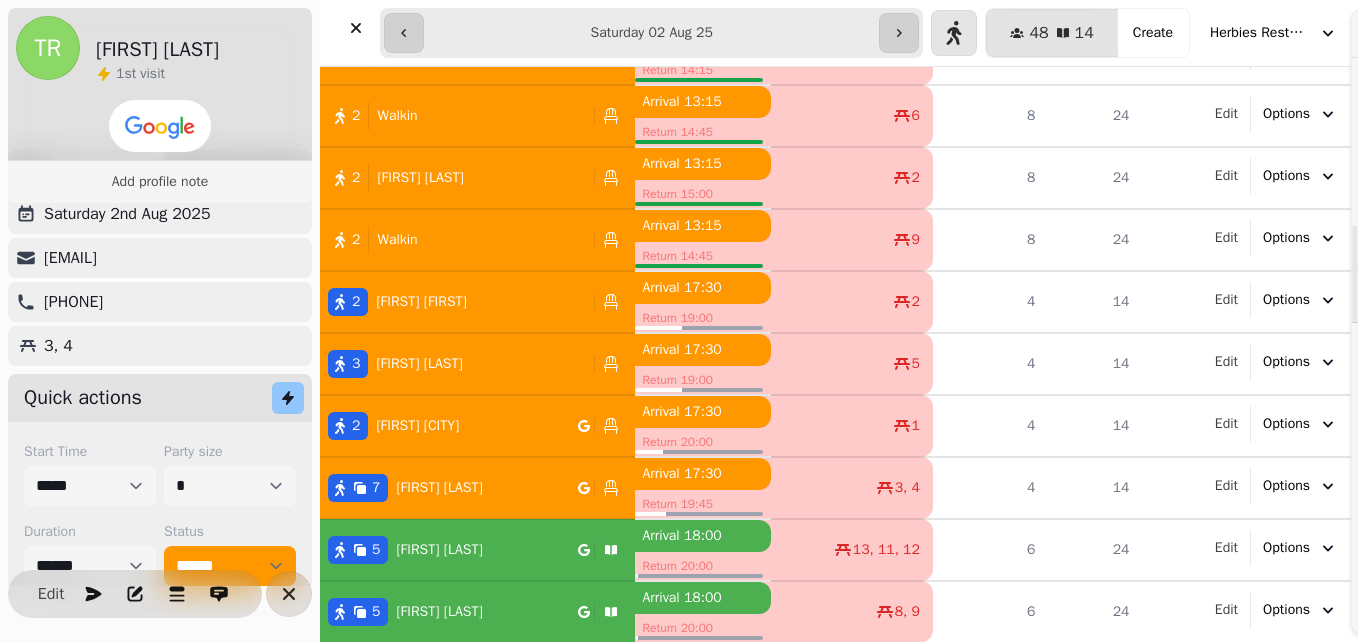 click 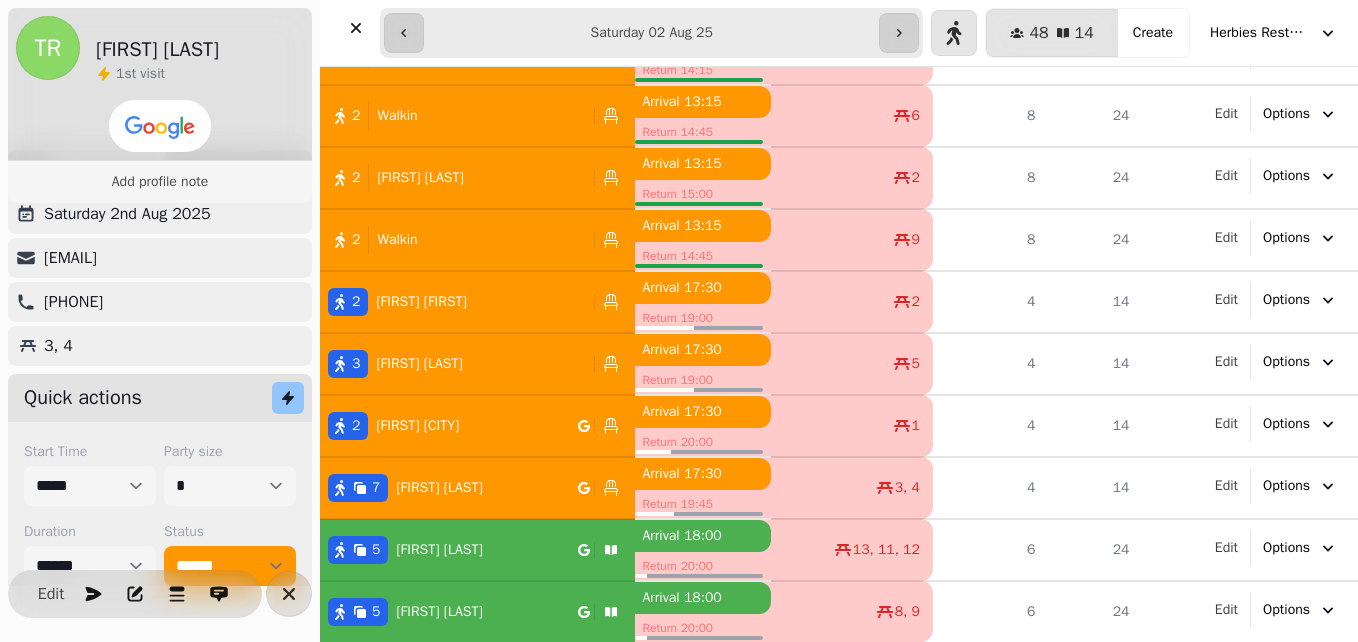 click on "5 [FIRST]   [LAST]" at bounding box center [449, 550] 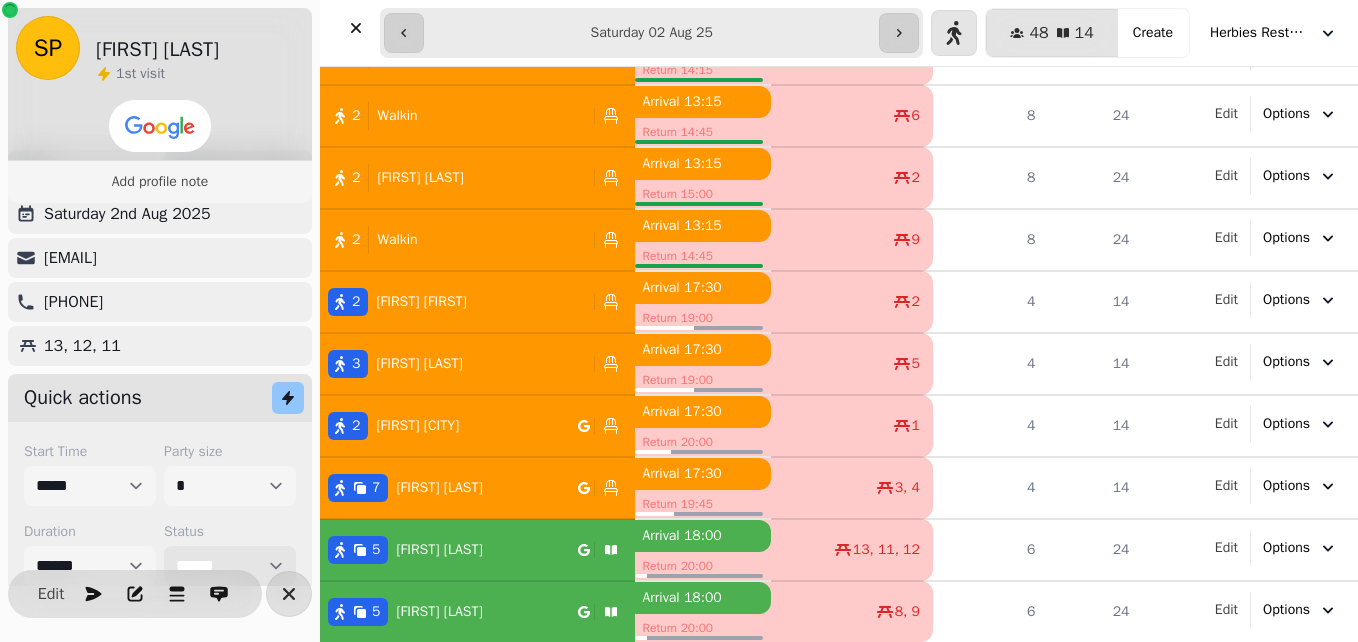 click on "**********" at bounding box center [230, 566] 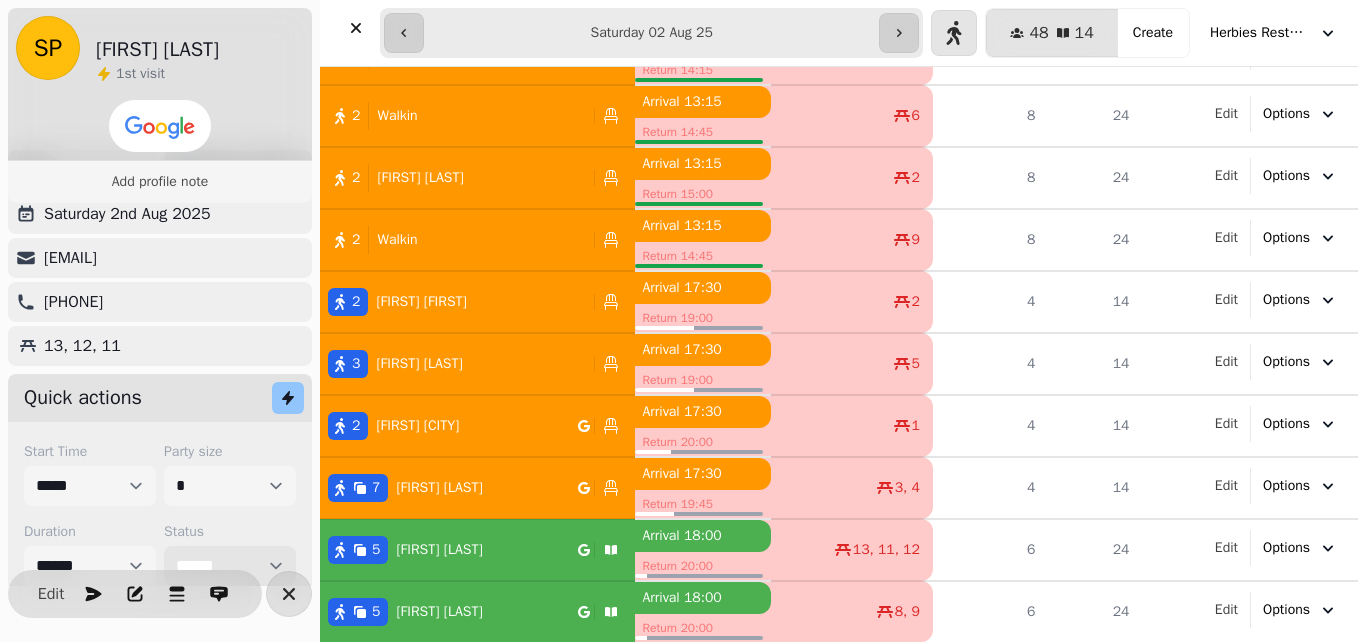 click on "**********" at bounding box center [230, 566] 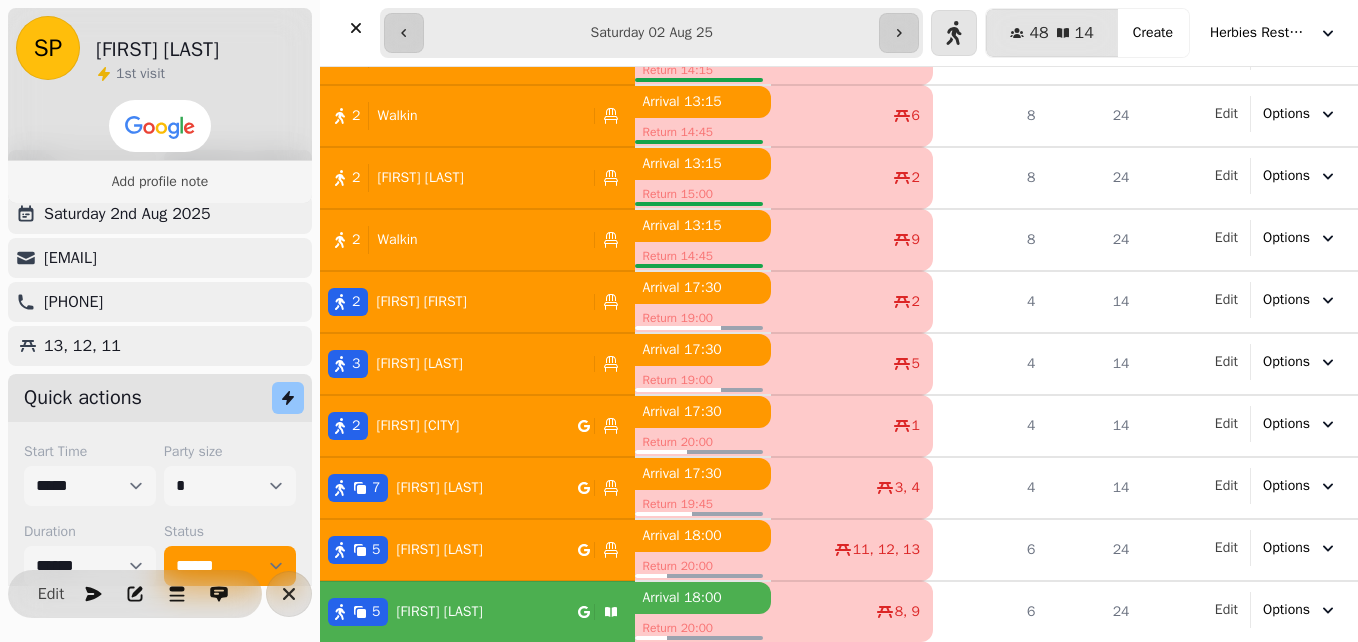click on "[FIRST]   [LAST]" at bounding box center (435, 612) 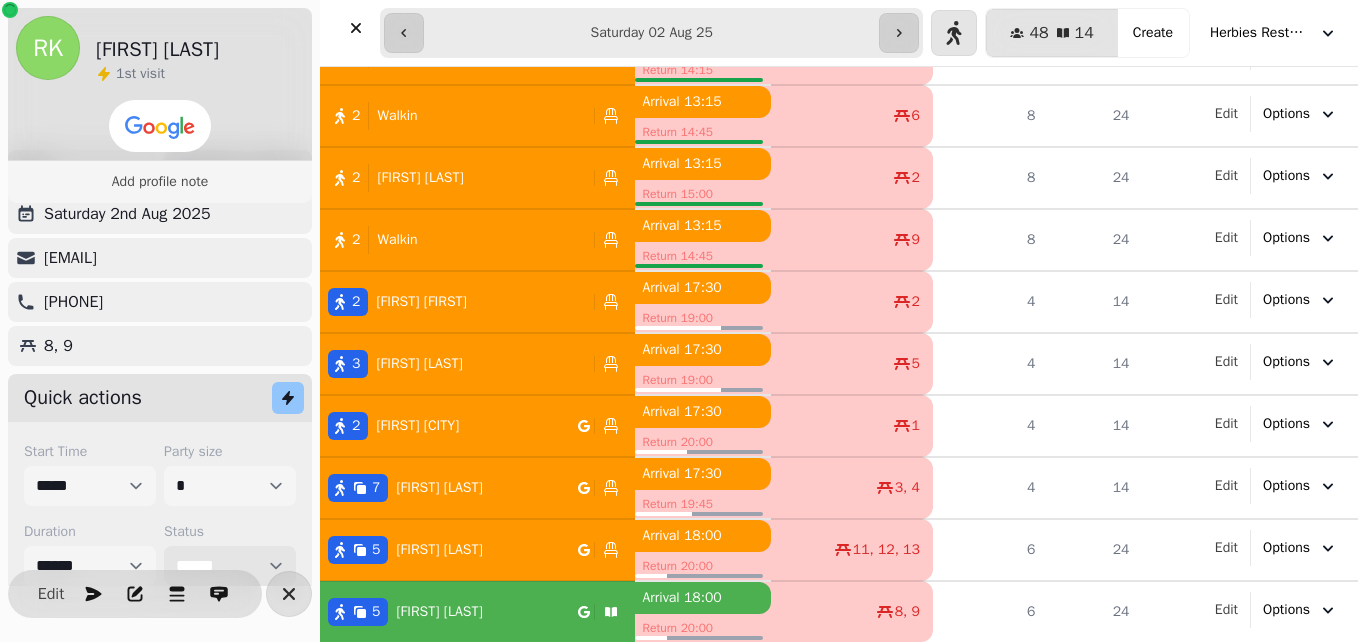 click on "**********" at bounding box center [230, 566] 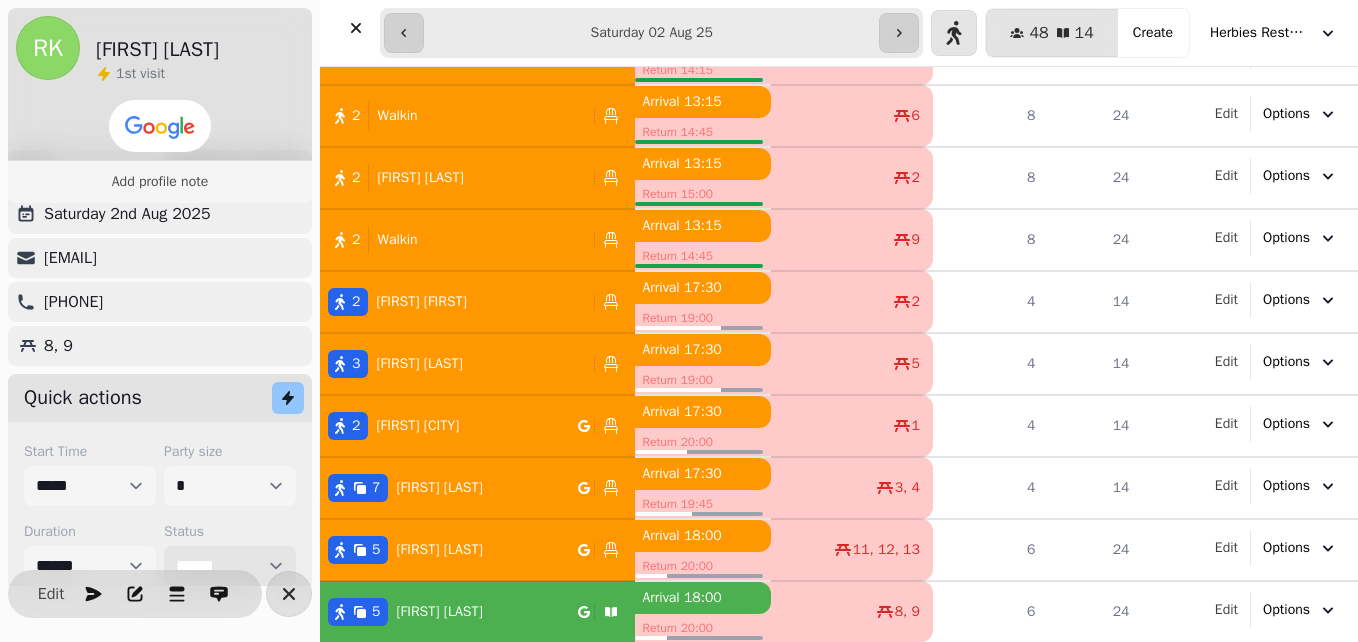 select on "******" 